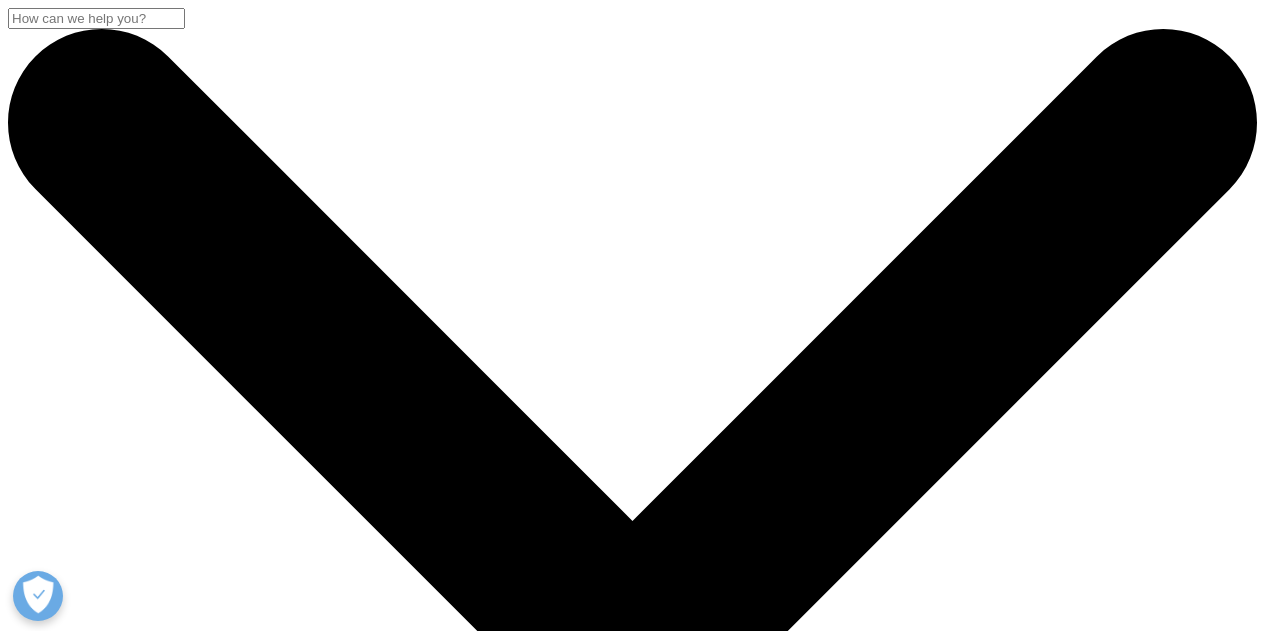 scroll, scrollTop: 100, scrollLeft: 0, axis: vertical 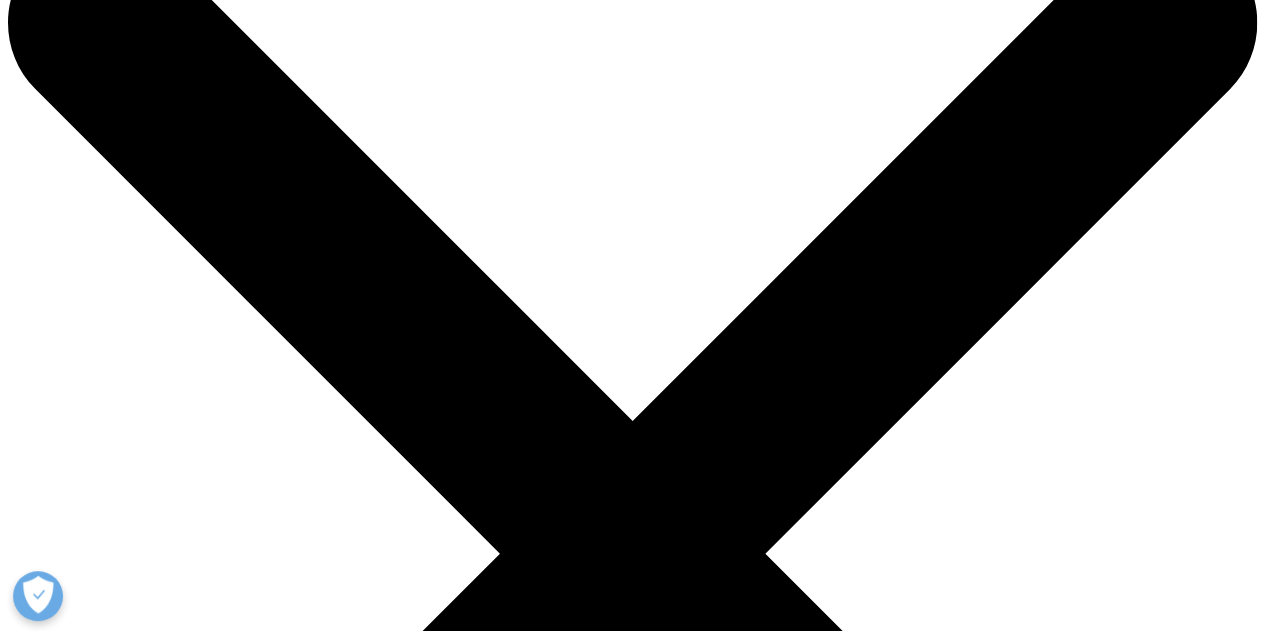click on "IQVIA Innovation Hub" at bounding box center [162, 13169] 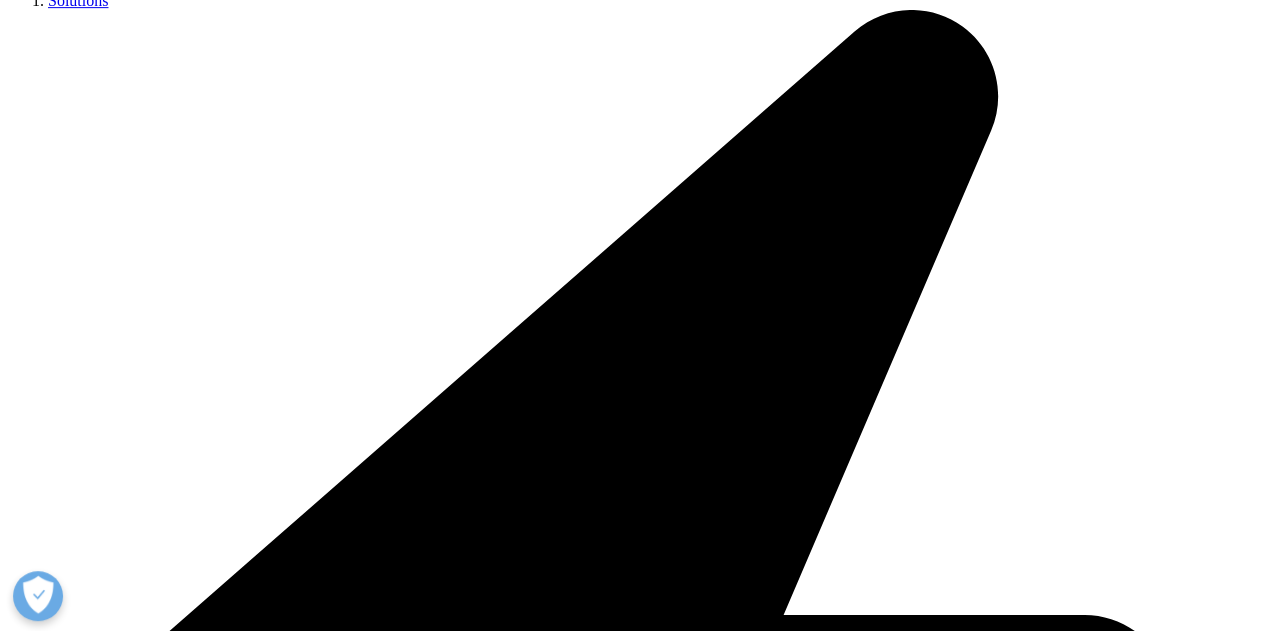scroll, scrollTop: 600, scrollLeft: 0, axis: vertical 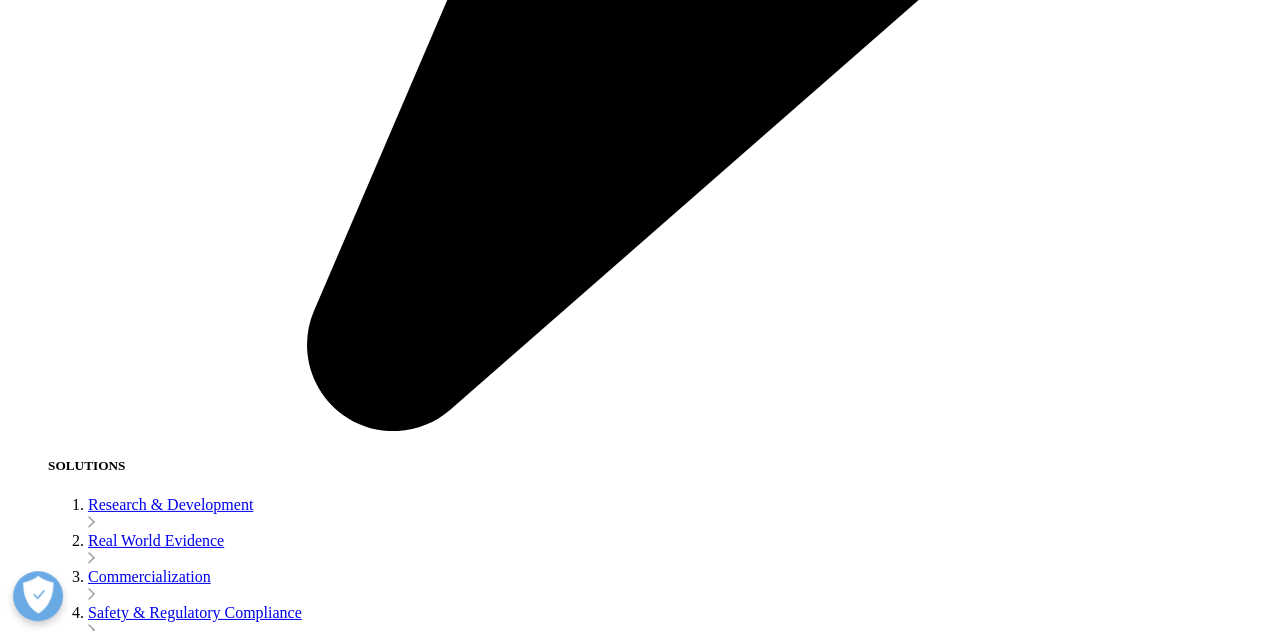 click on "Explore More" at bounding box center [92, 14213] 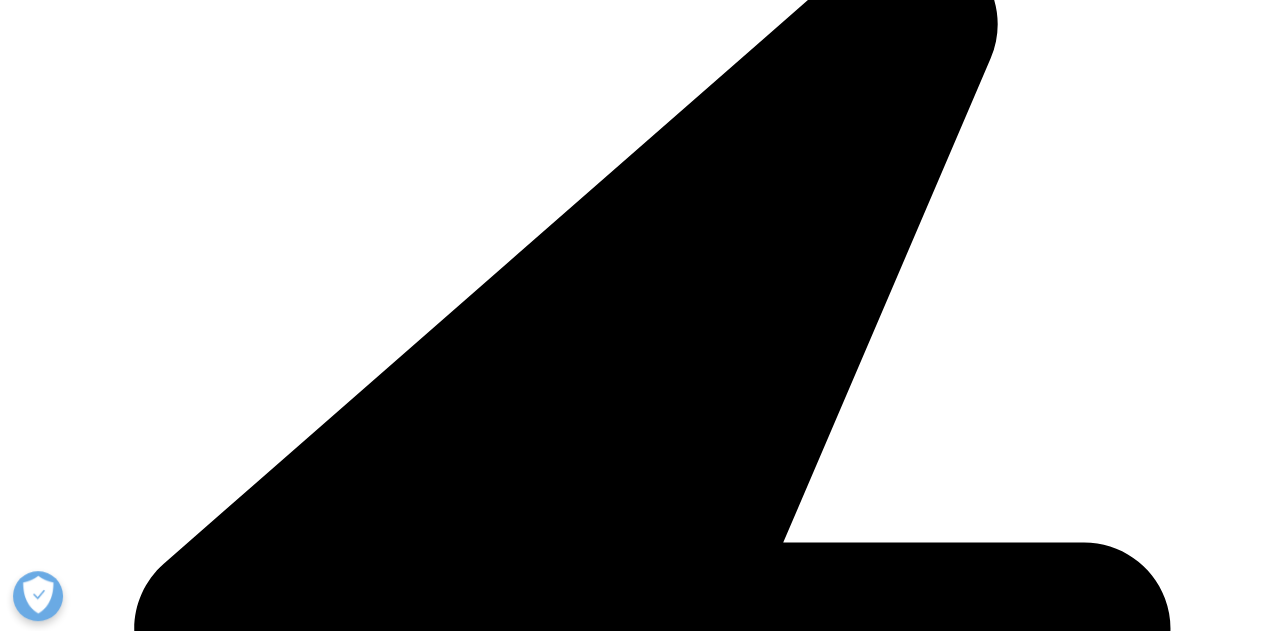 scroll, scrollTop: 1912, scrollLeft: 0, axis: vertical 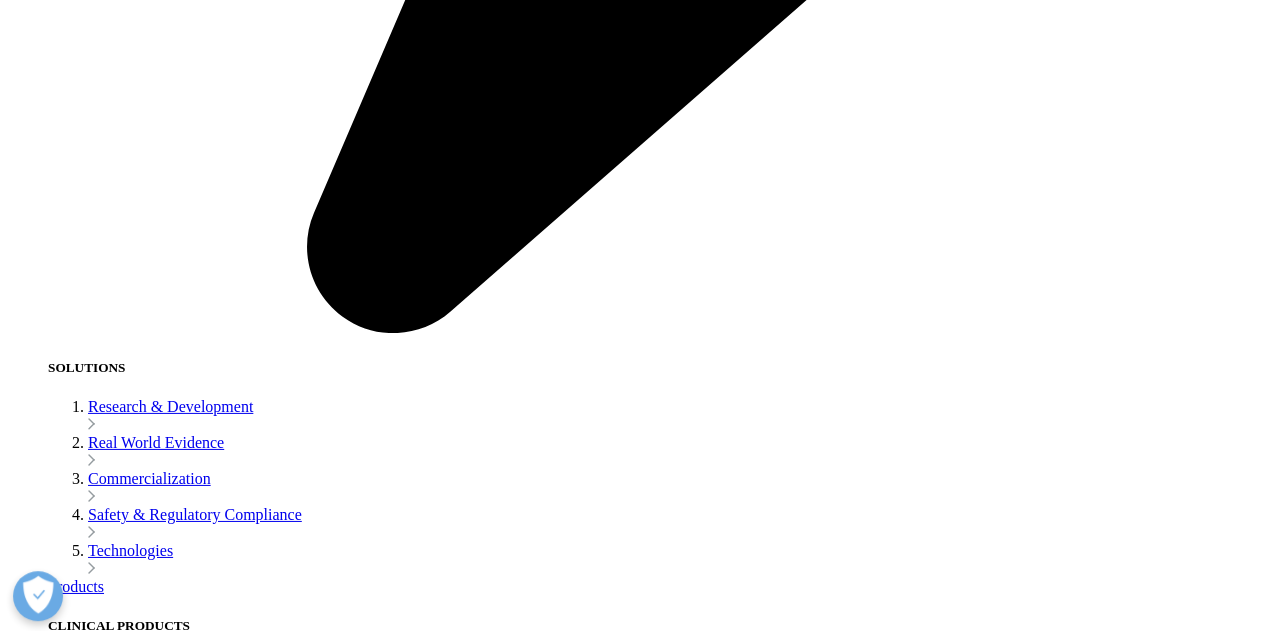 click on "Generate Insights" at bounding box center [104, 13005] 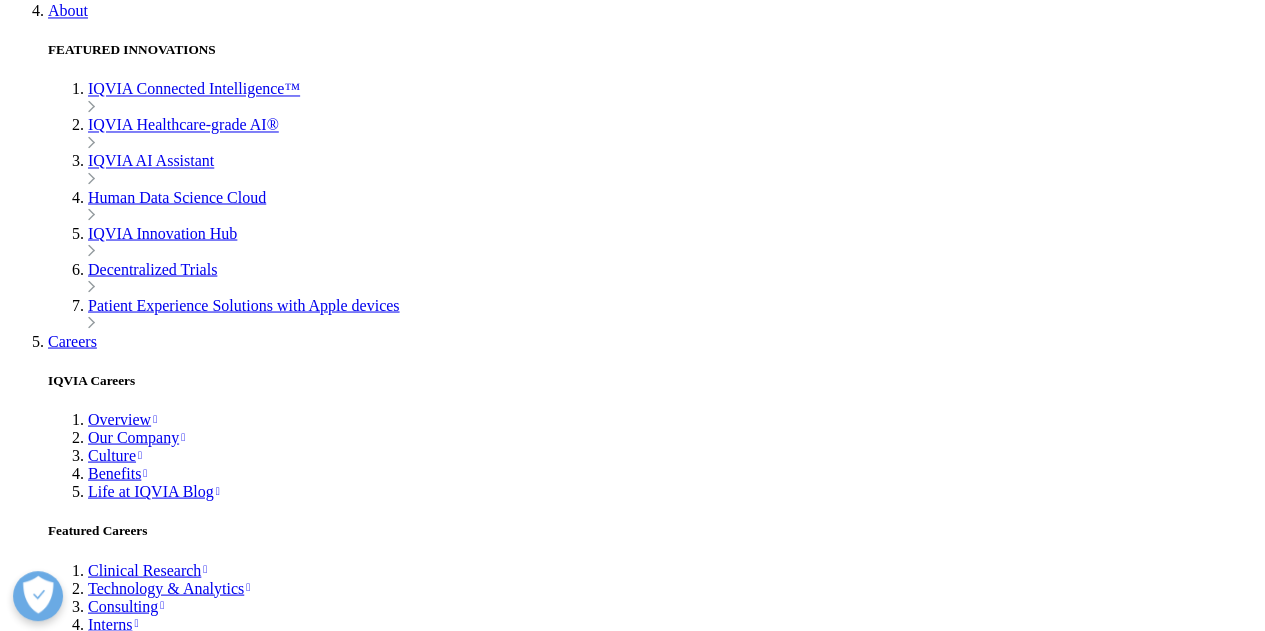 scroll, scrollTop: 5725, scrollLeft: 0, axis: vertical 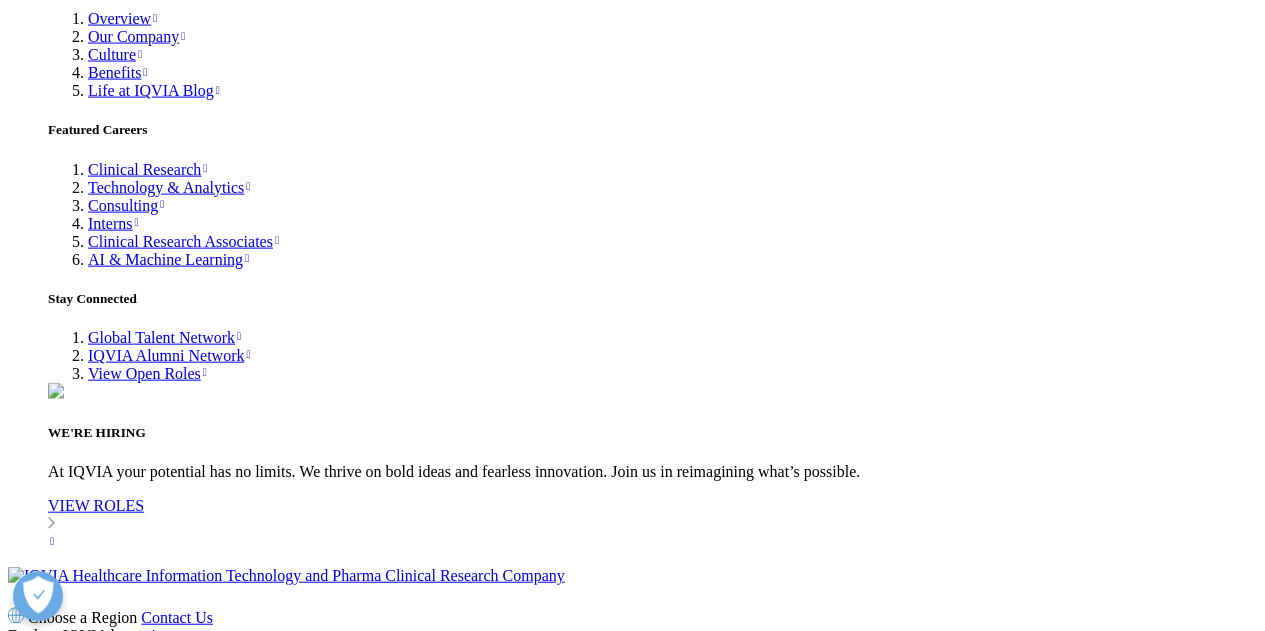 click on "Global Real World Data Information Hub" at bounding box center (141, 16032) 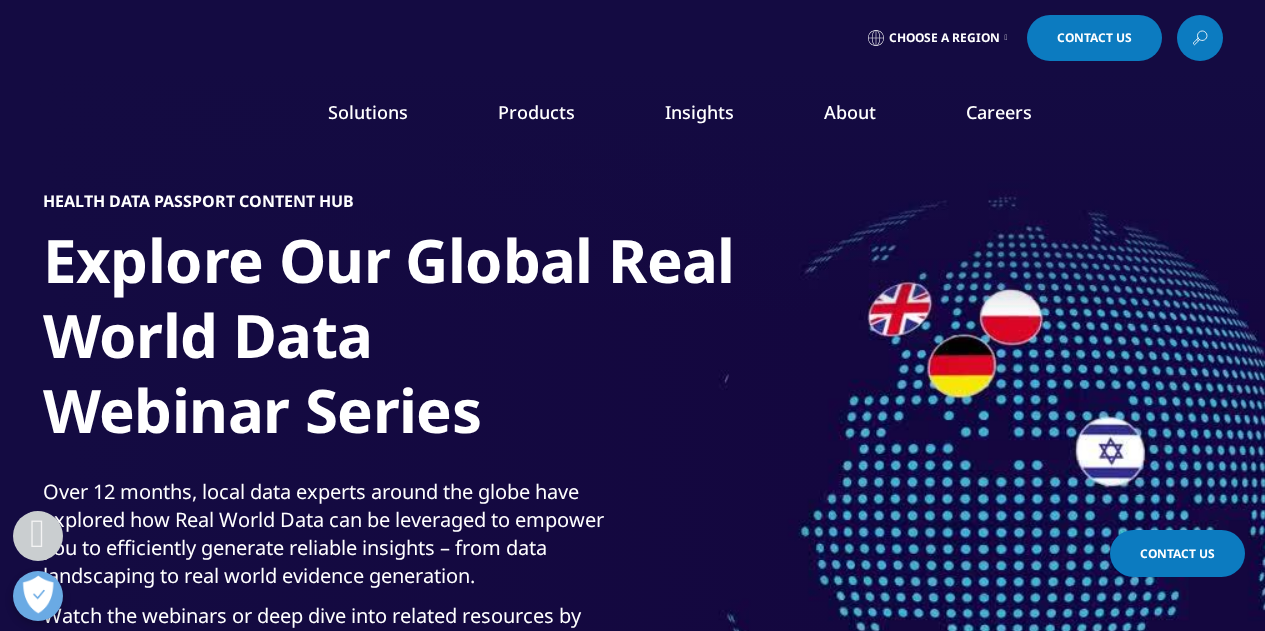 scroll, scrollTop: 500, scrollLeft: 0, axis: vertical 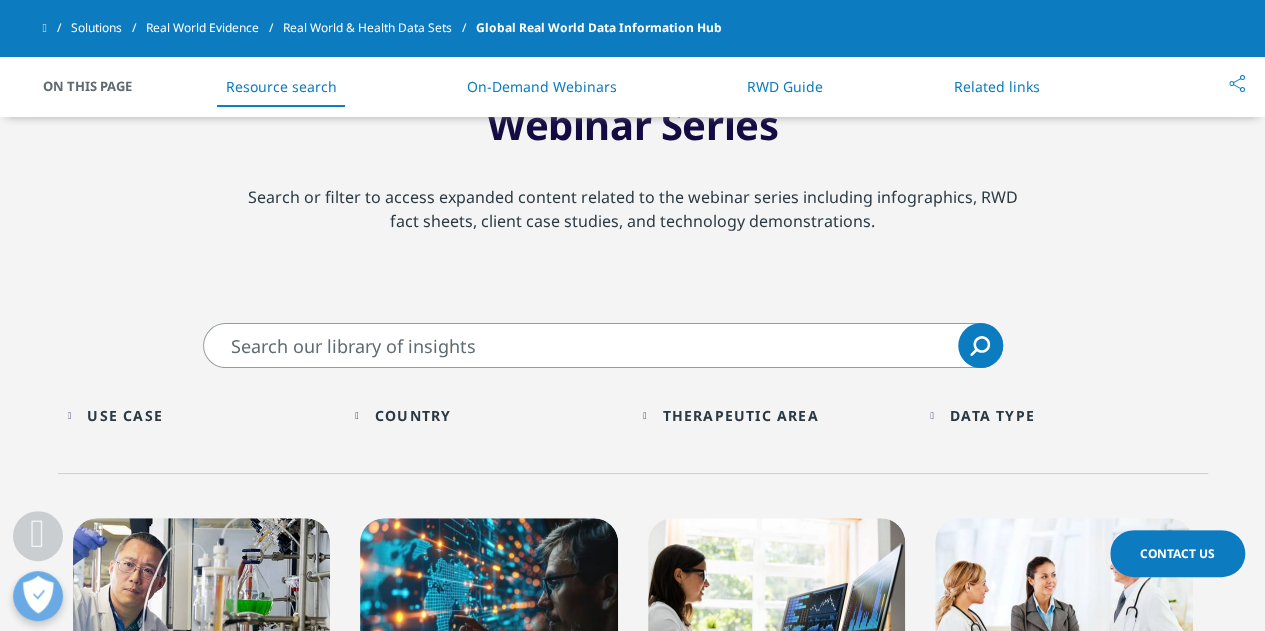 click on "Clear All Filters
72  Results
Fact Sheet
IQVIA Scientific Expert
Learn More
Blog
Learn More" at bounding box center [633, 995] 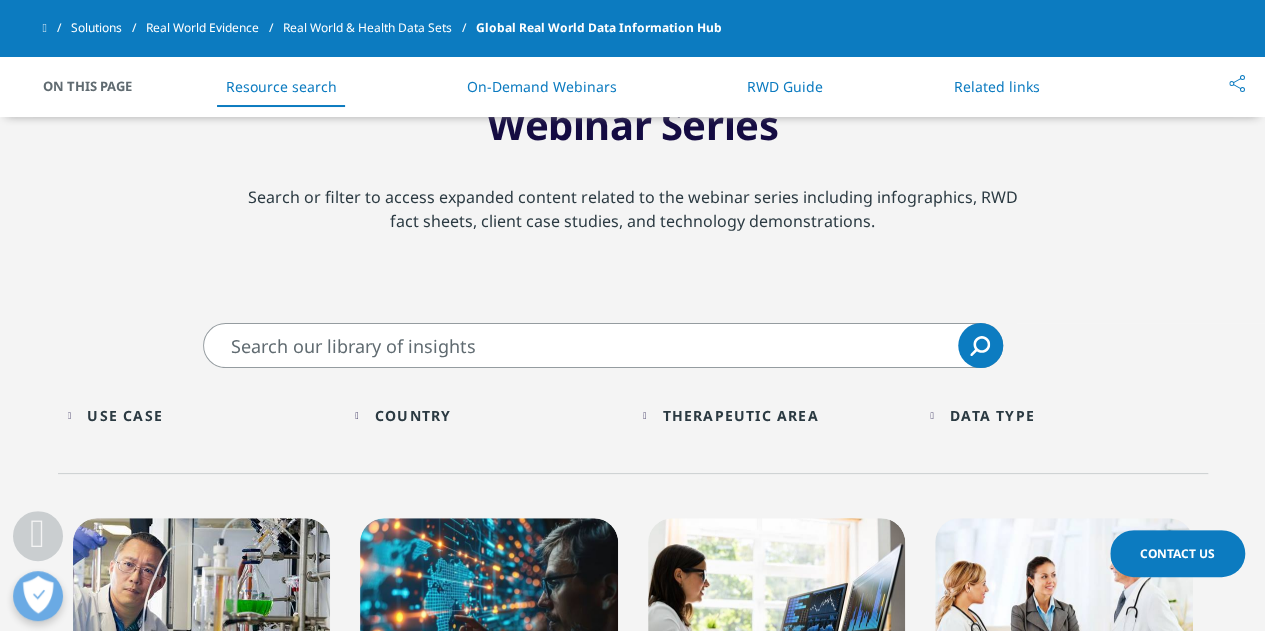 click at bounding box center [603, 345] 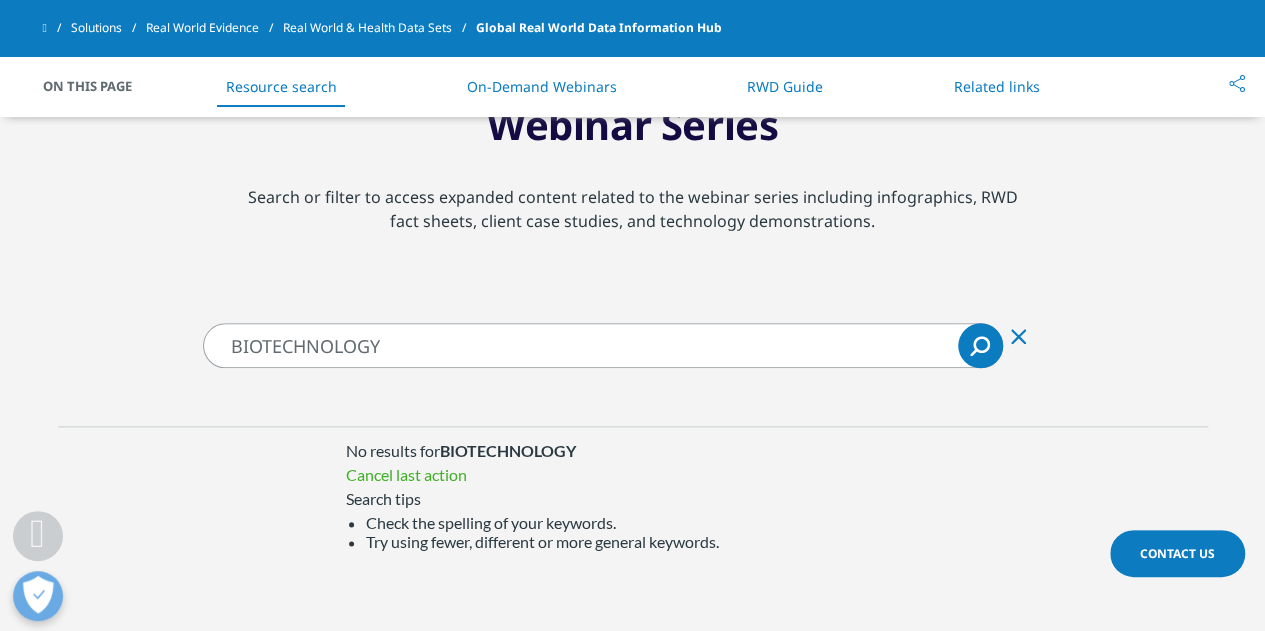 click on "BIOTECHNOLOGY" at bounding box center [603, 345] 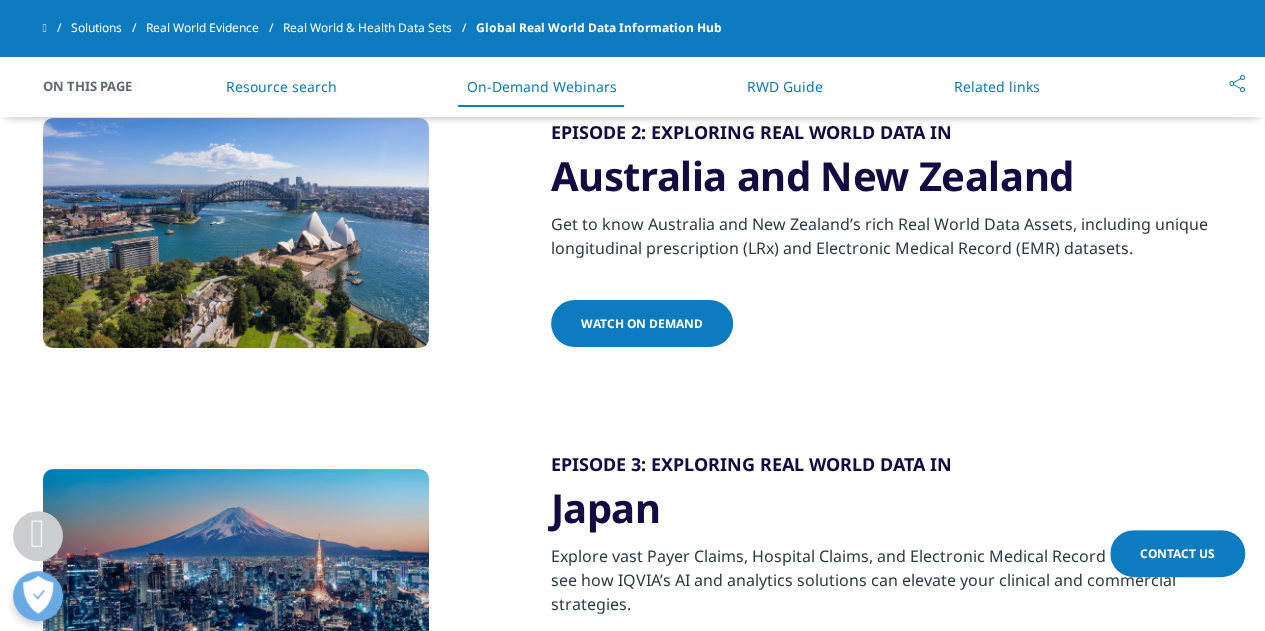 scroll, scrollTop: 2700, scrollLeft: 0, axis: vertical 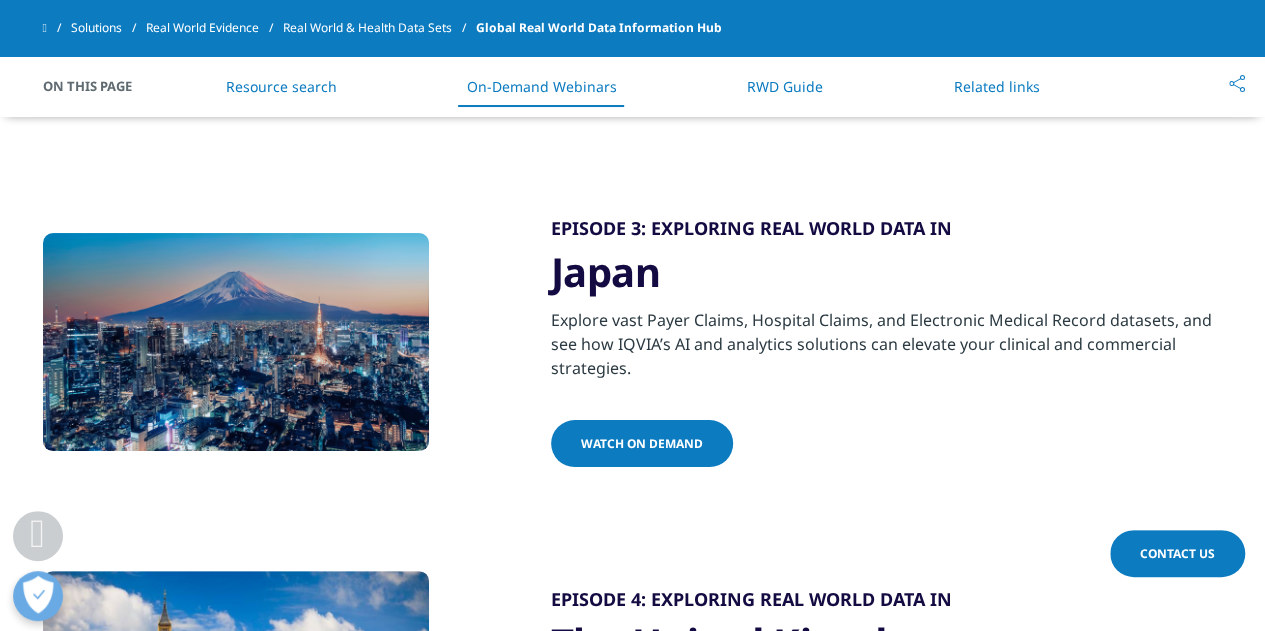 type on "BIOTECHNOLOGY" 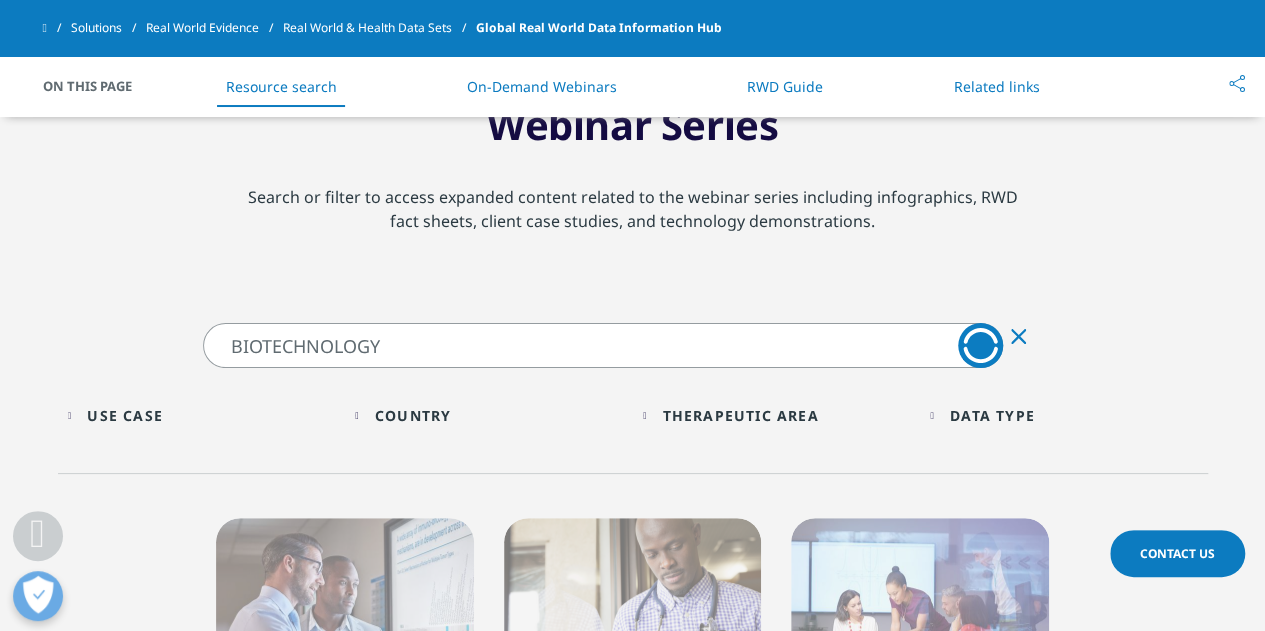 type 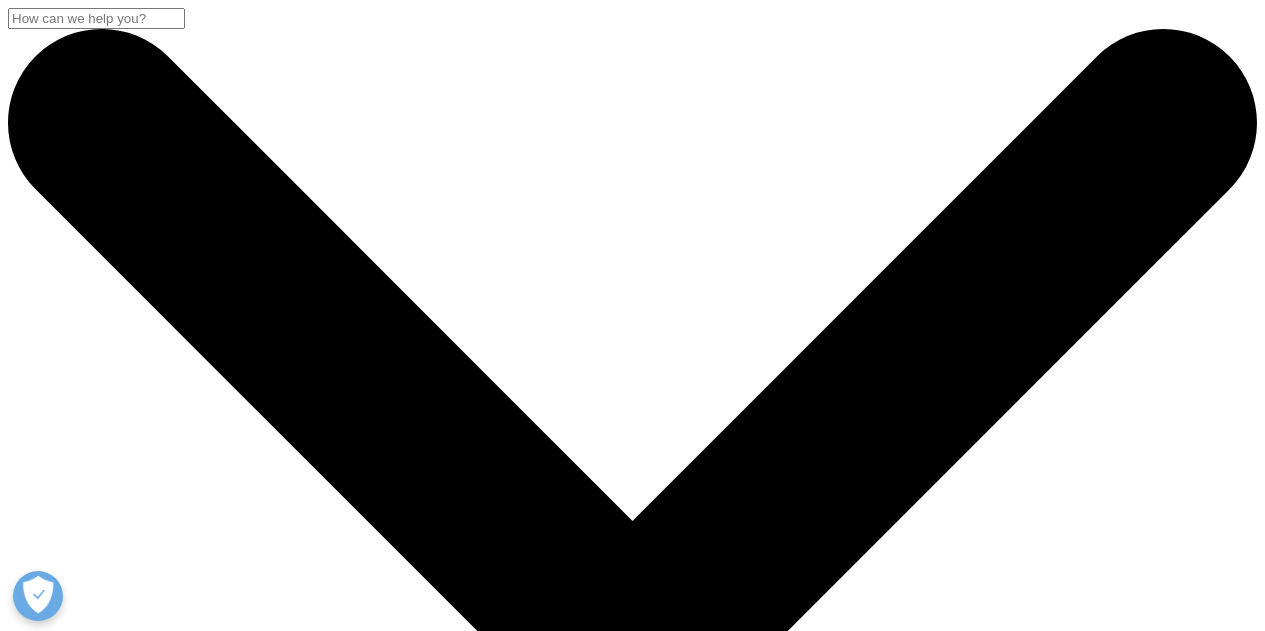 scroll, scrollTop: 600, scrollLeft: 0, axis: vertical 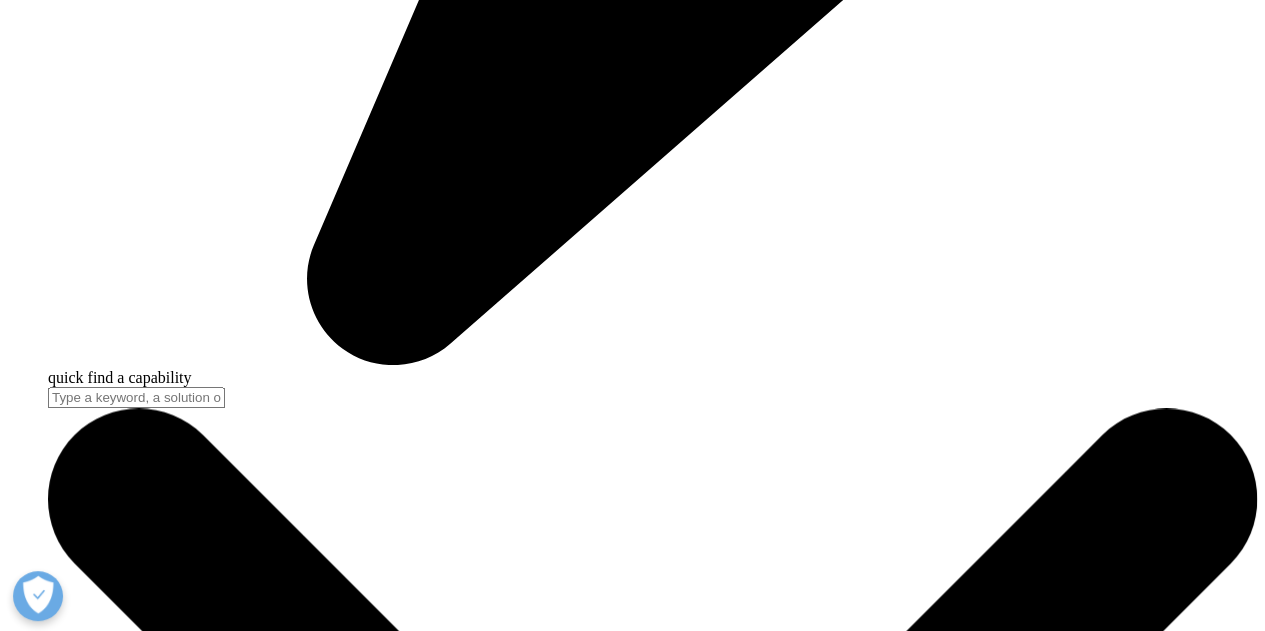 click at bounding box center (8, 24966) 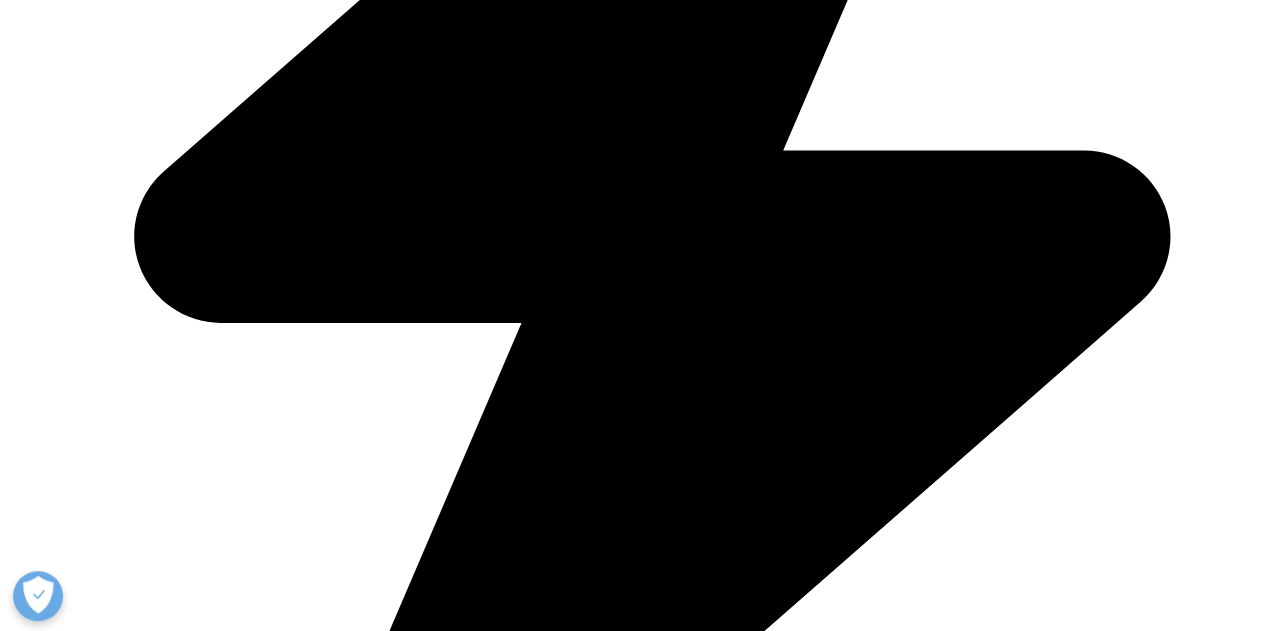 click at bounding box center (8, 28758) 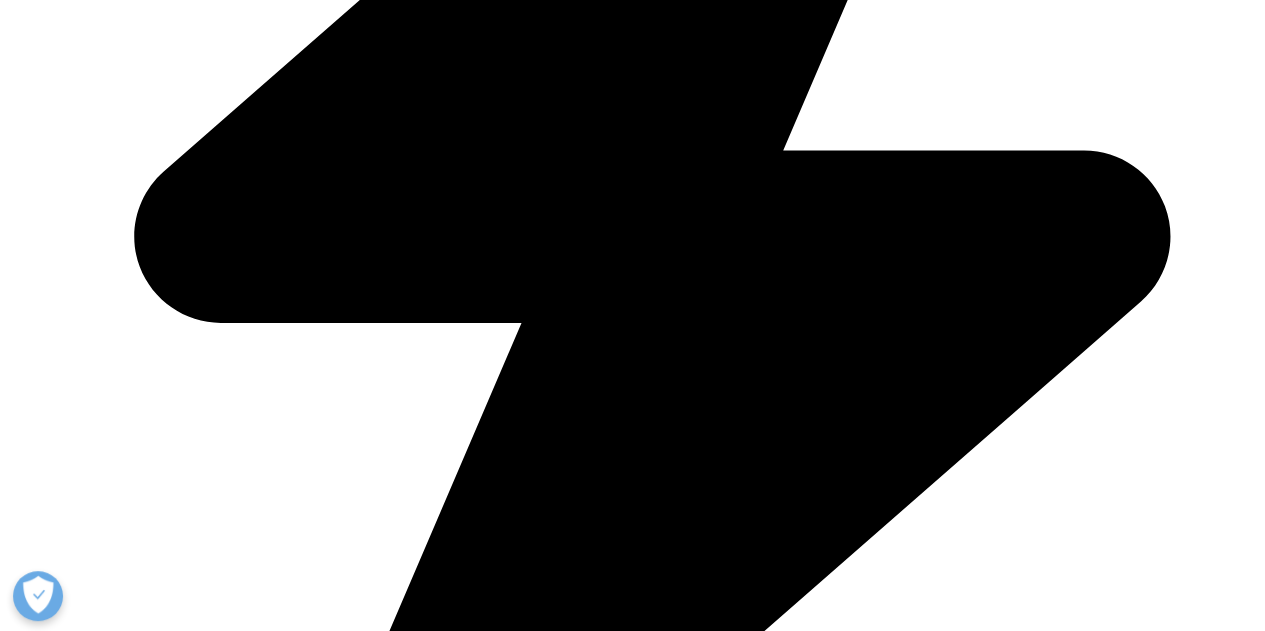 click on "Prev
Next" at bounding box center (632, 23429) 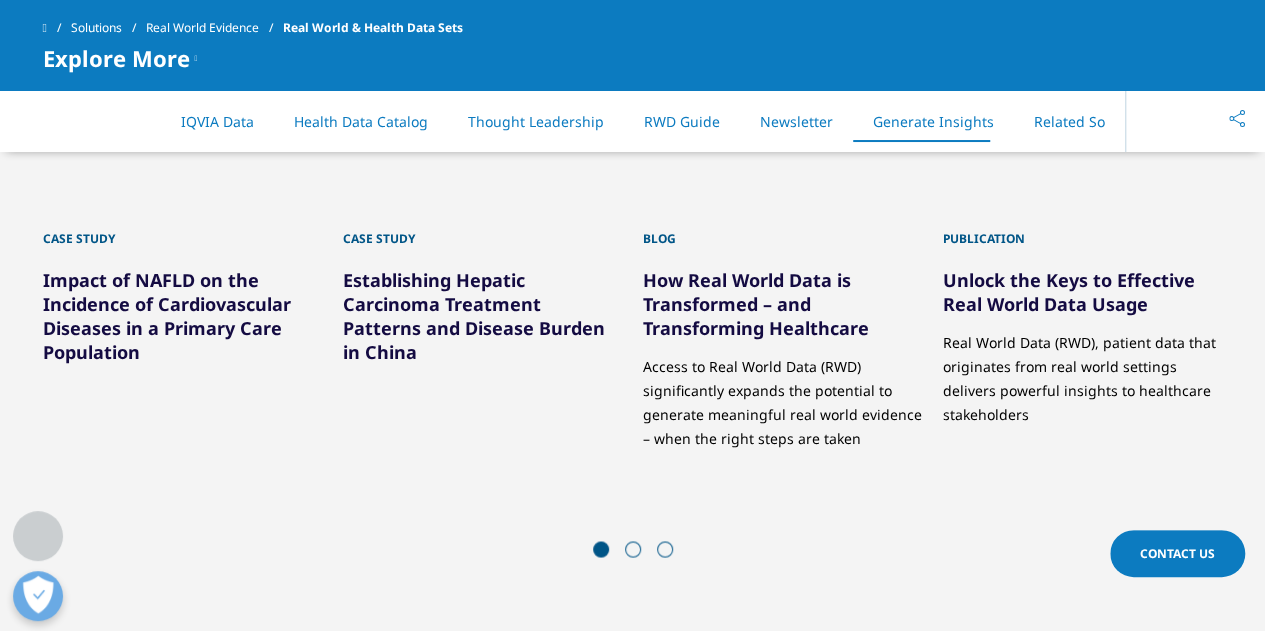 click on "Prev
Next" at bounding box center [633, 551] 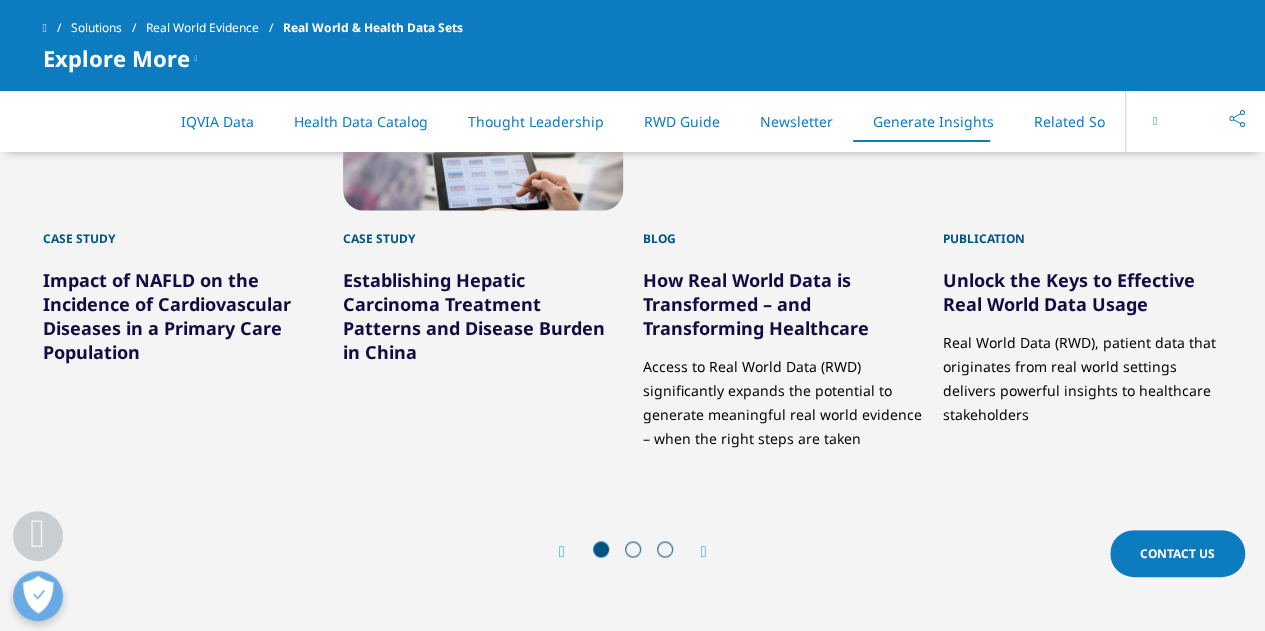 click on "Prev
Next" at bounding box center (633, 551) 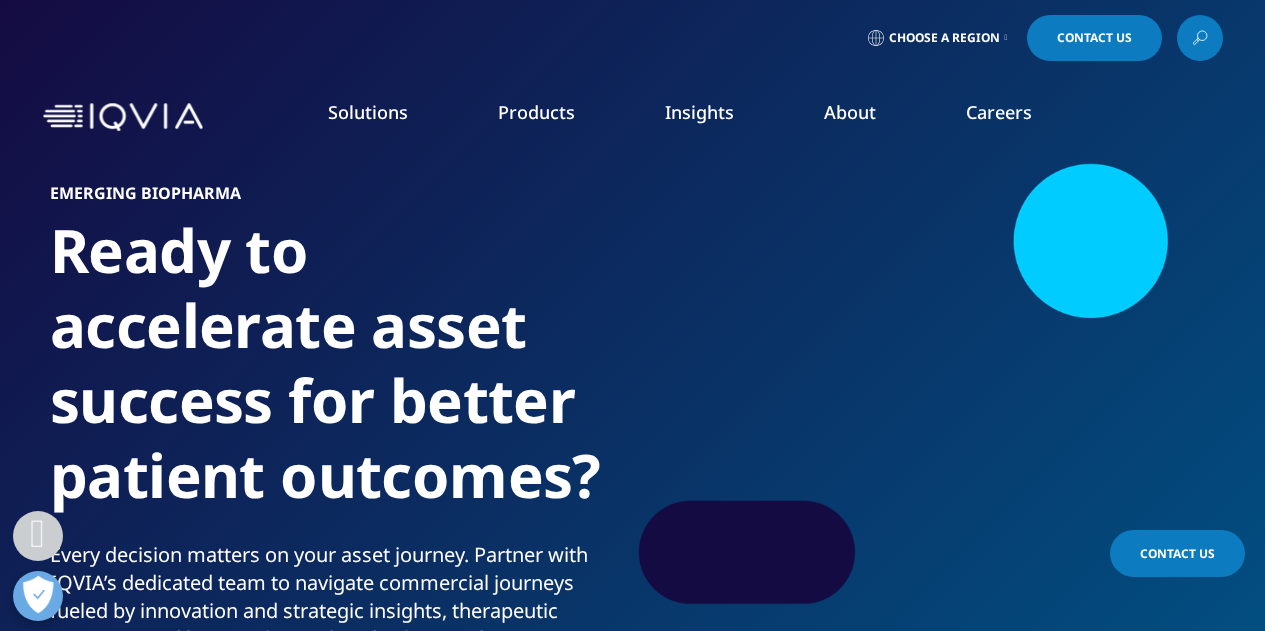 scroll, scrollTop: 522, scrollLeft: 0, axis: vertical 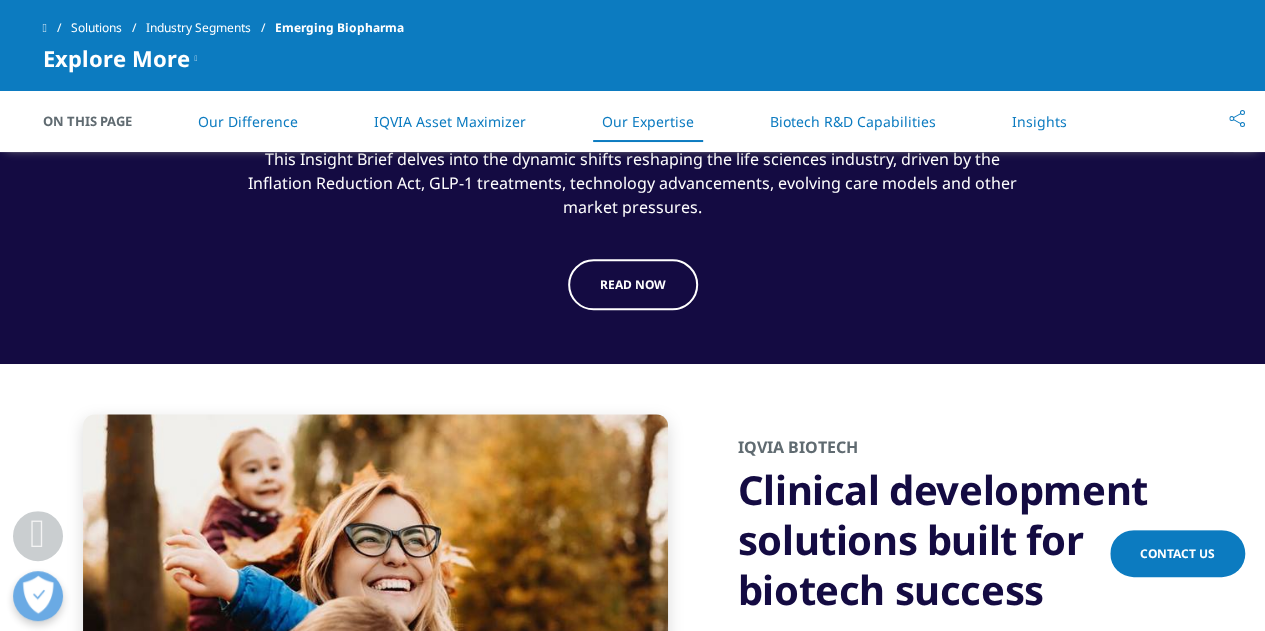 click on "Insights" at bounding box center [1039, 121] 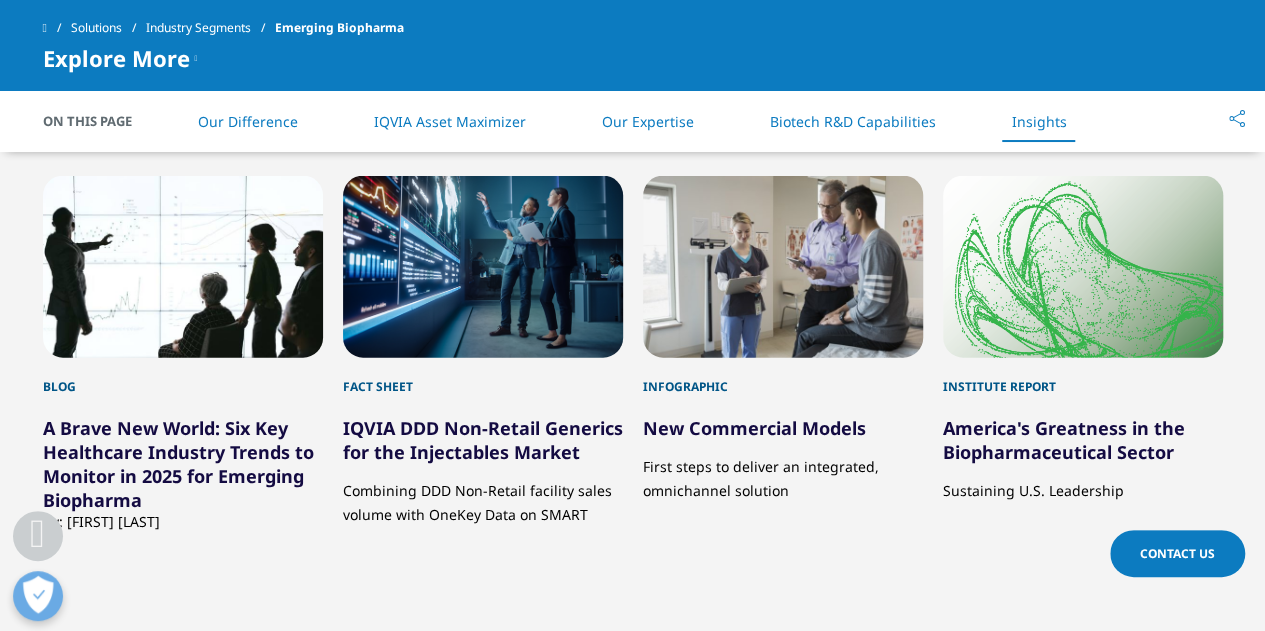 scroll, scrollTop: 5961, scrollLeft: 0, axis: vertical 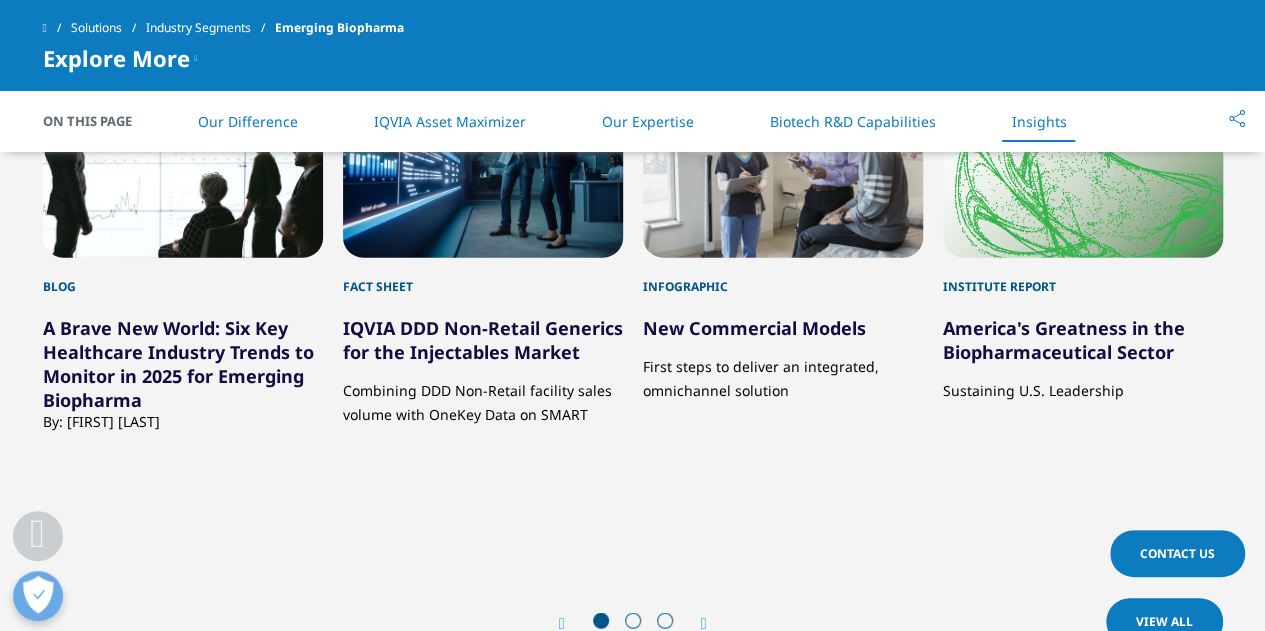 click on "America's Greatness in the Biopharmaceutical Sector" at bounding box center [1064, 340] 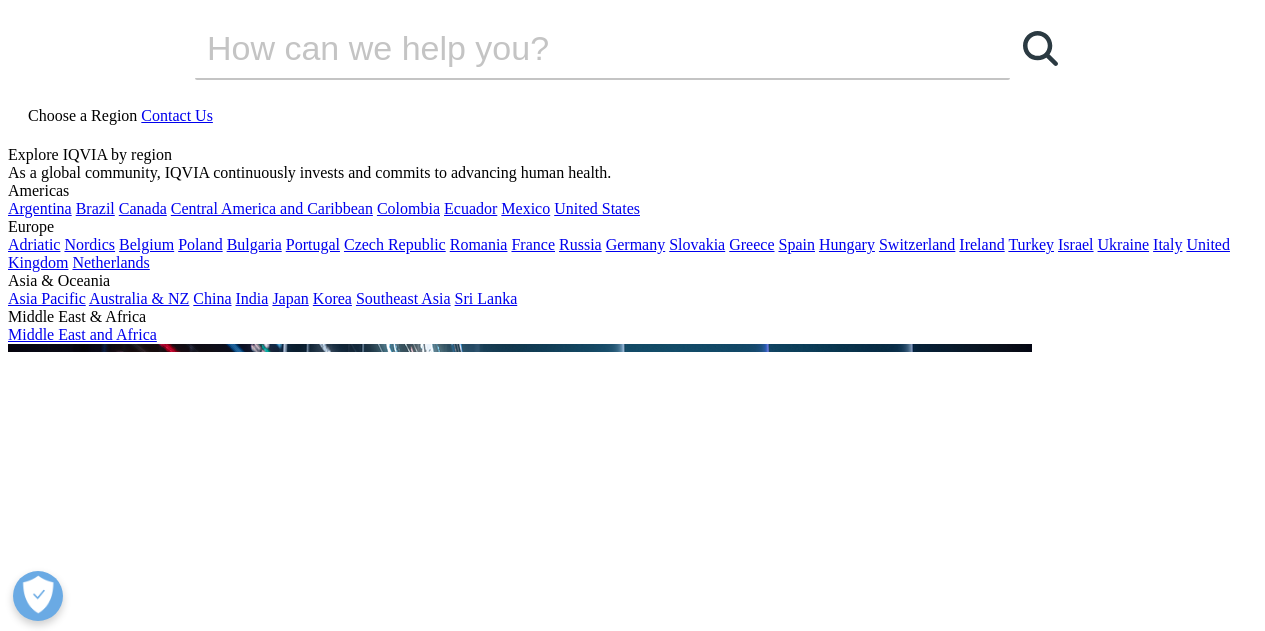 scroll, scrollTop: 0, scrollLeft: 0, axis: both 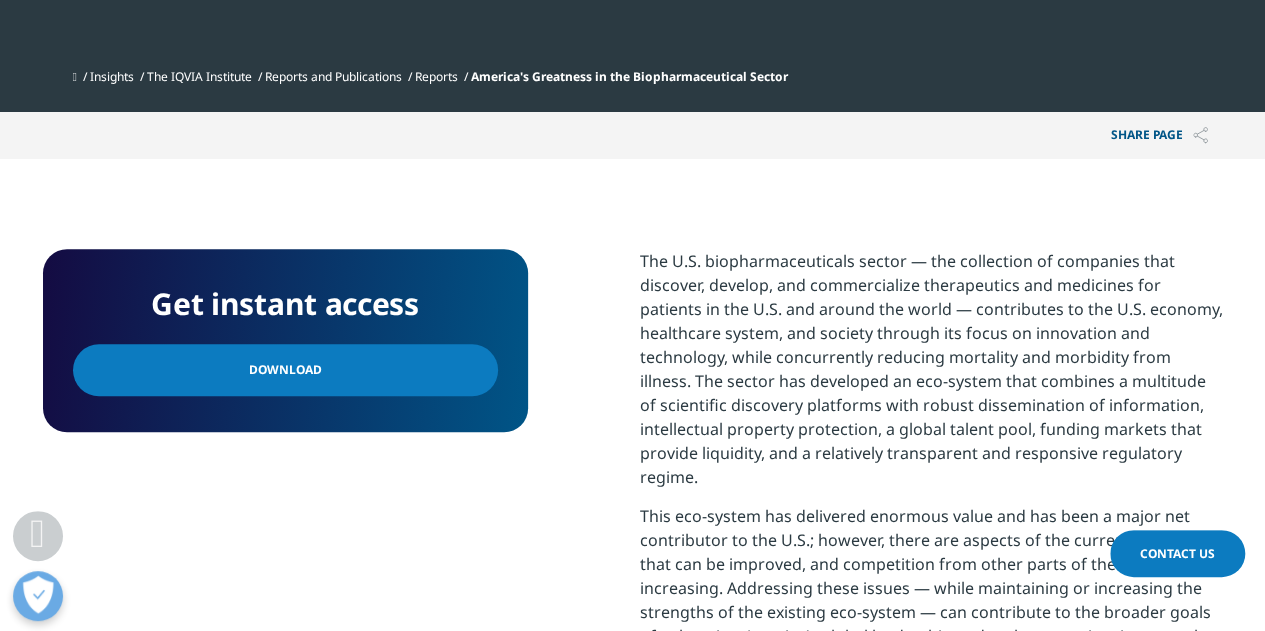 click on "Get instant access" at bounding box center (285, 304) 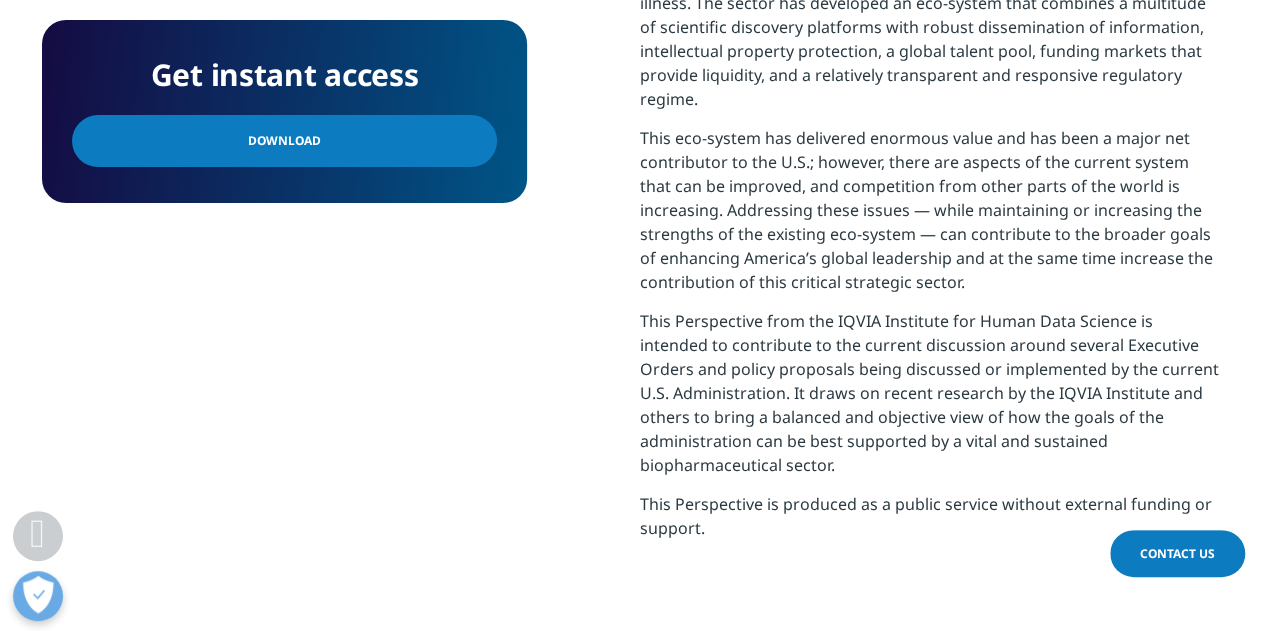 scroll, scrollTop: 1100, scrollLeft: 0, axis: vertical 